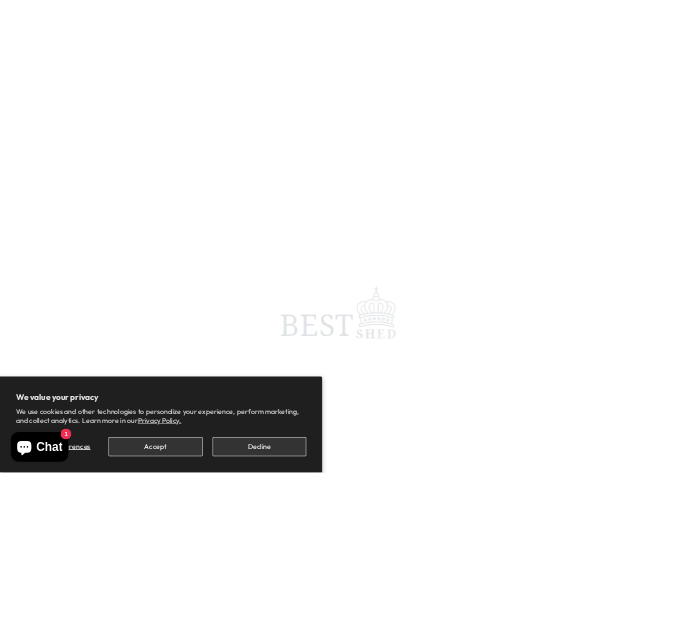 scroll, scrollTop: 0, scrollLeft: 0, axis: both 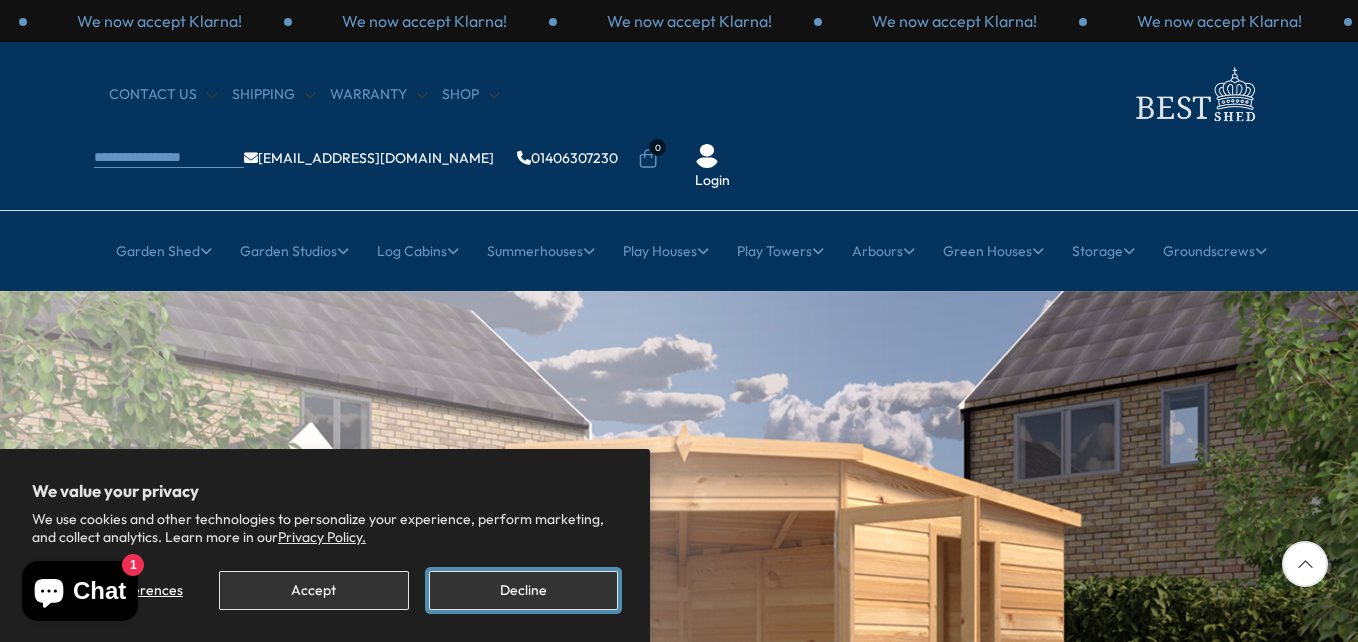 click on "Decline" at bounding box center (523, 590) 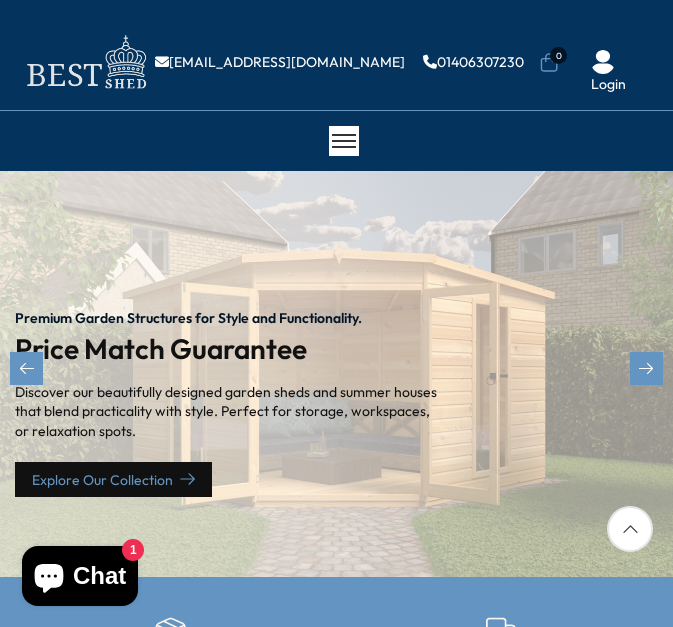 click on "Explore Our Collection" at bounding box center [113, 479] 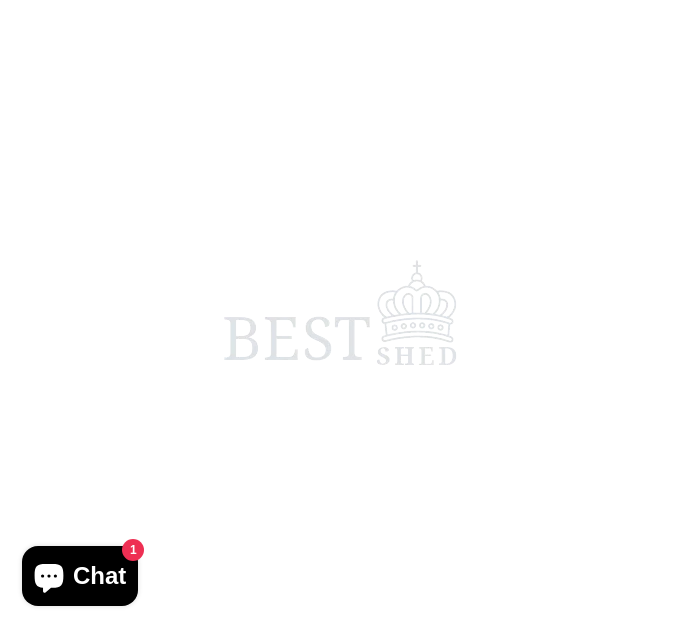 scroll, scrollTop: 0, scrollLeft: 0, axis: both 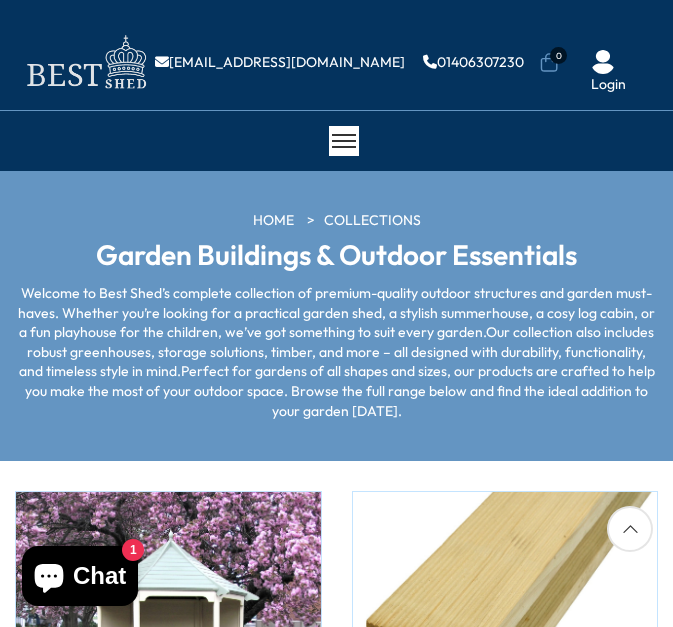 click 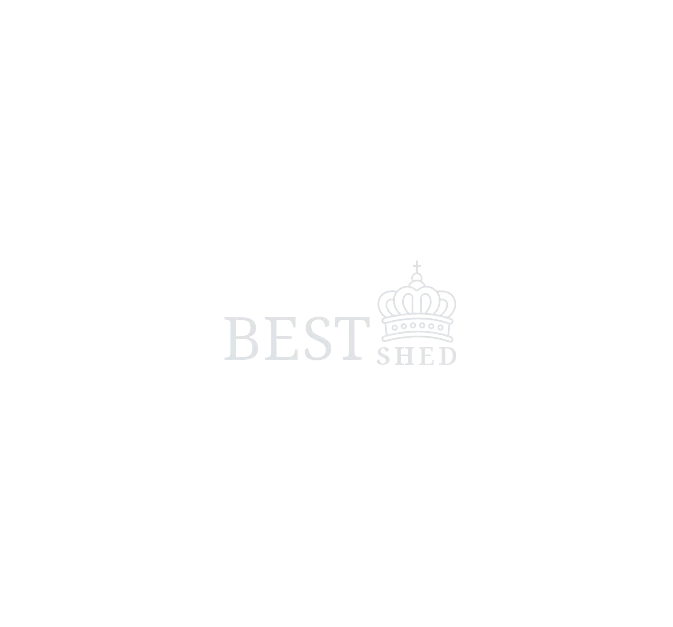 scroll, scrollTop: 0, scrollLeft: 0, axis: both 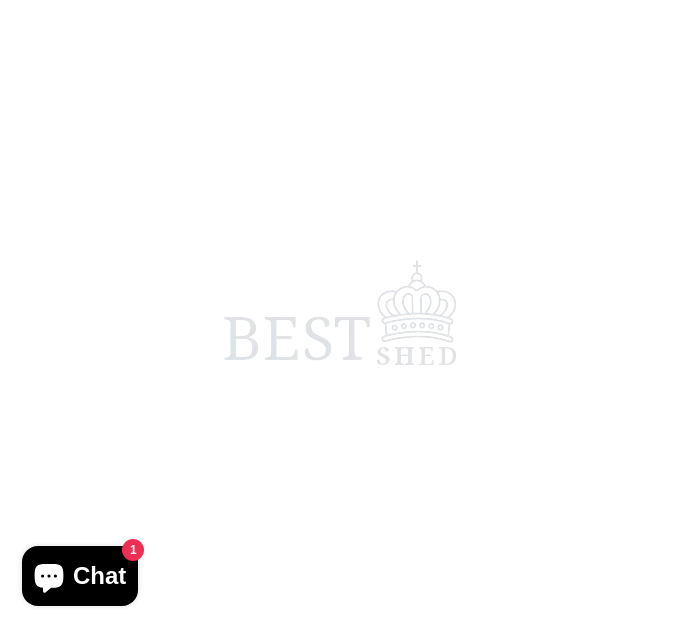click at bounding box center (336, 313) 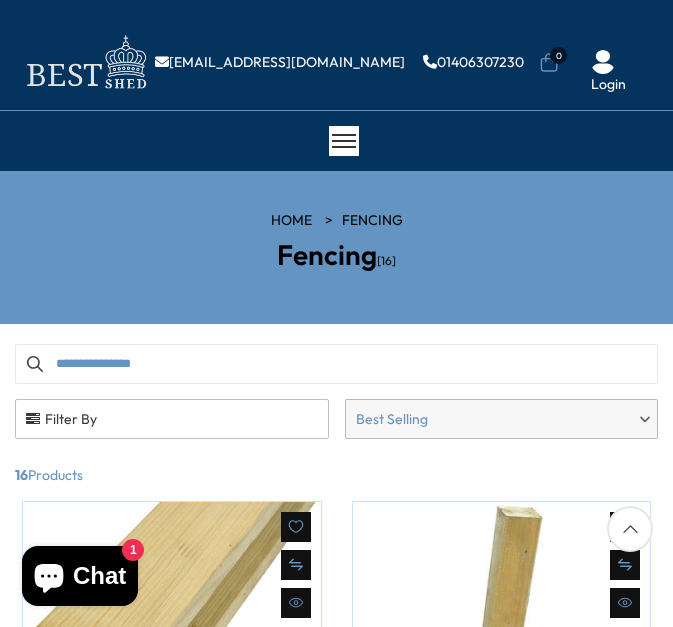 click on "1" at bounding box center [133, 550] 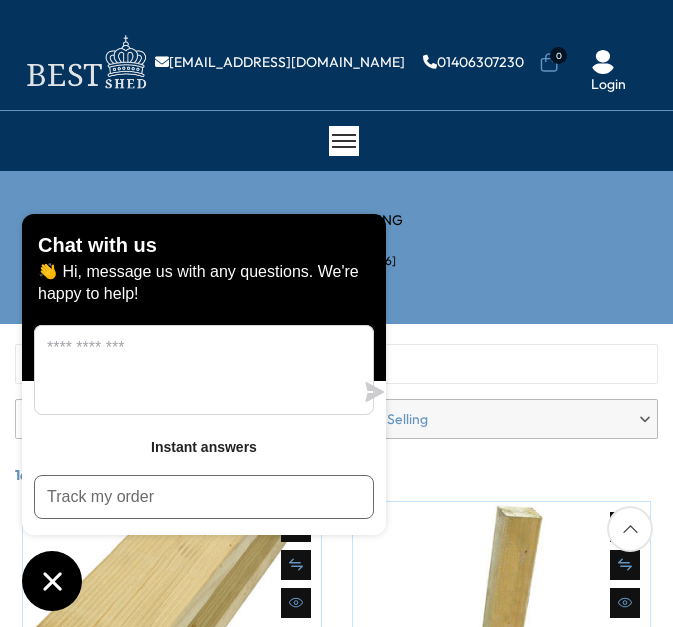 click 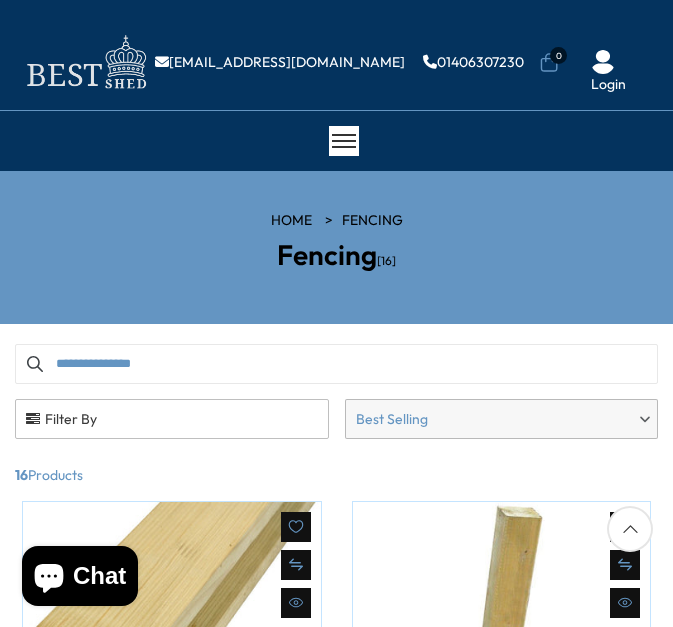 click 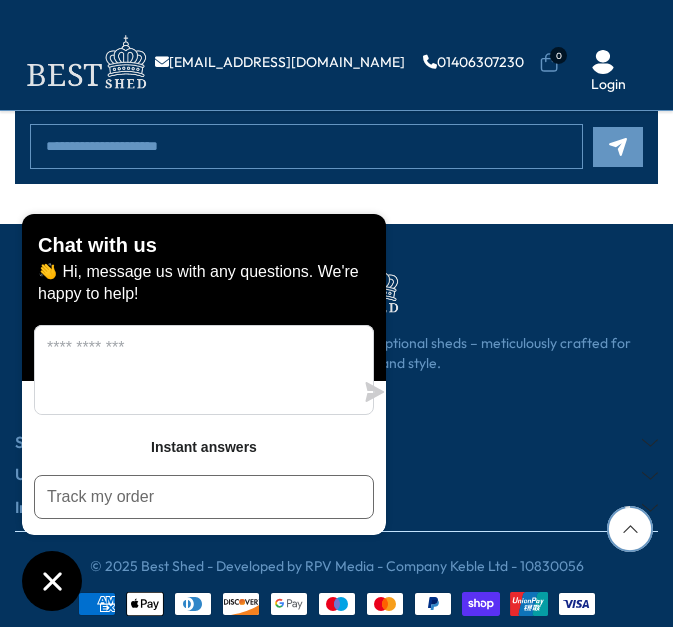 scroll, scrollTop: 3172, scrollLeft: 0, axis: vertical 